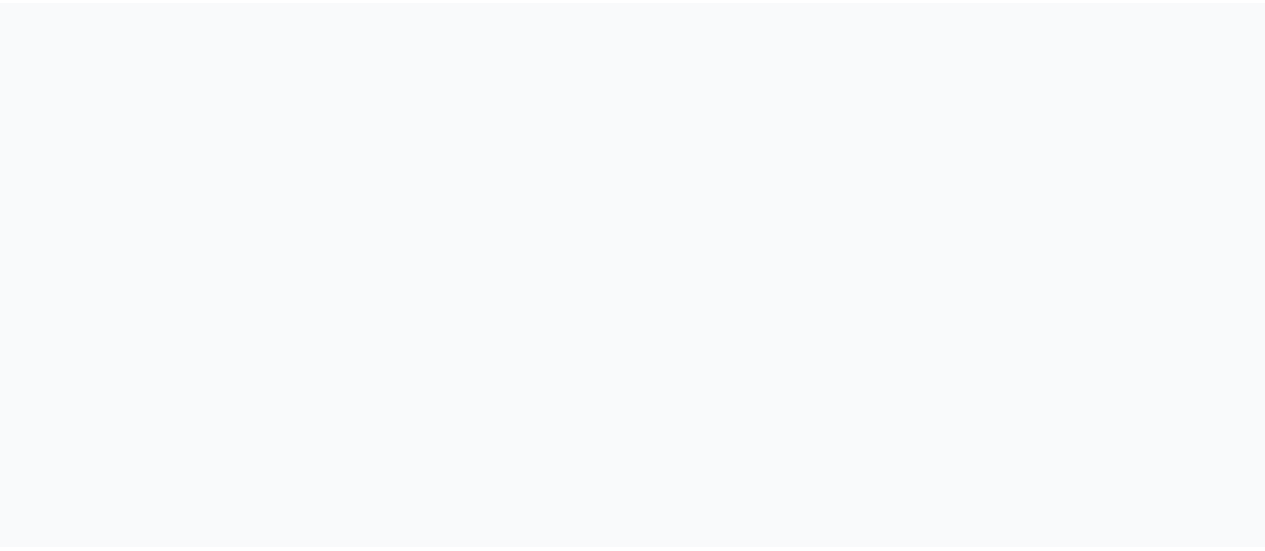 scroll, scrollTop: 0, scrollLeft: 0, axis: both 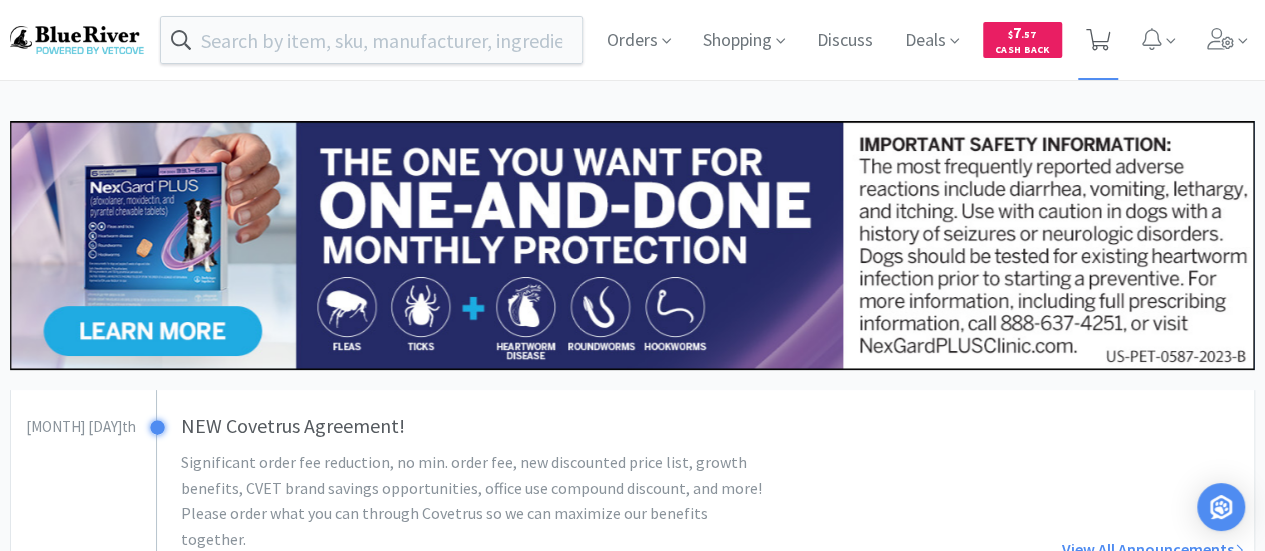 click 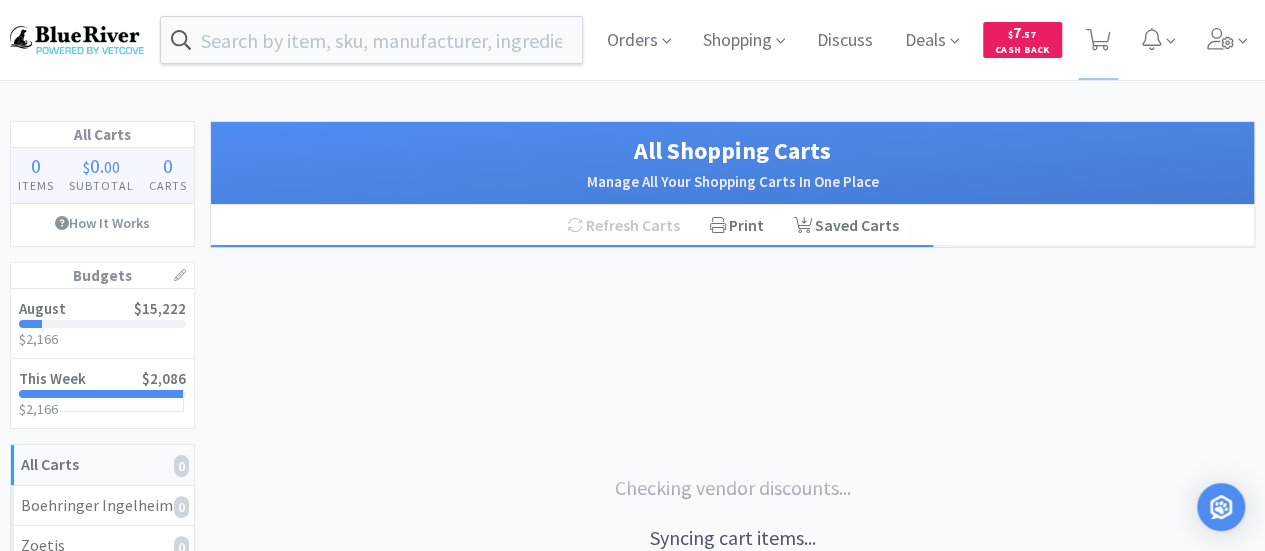 select on "1" 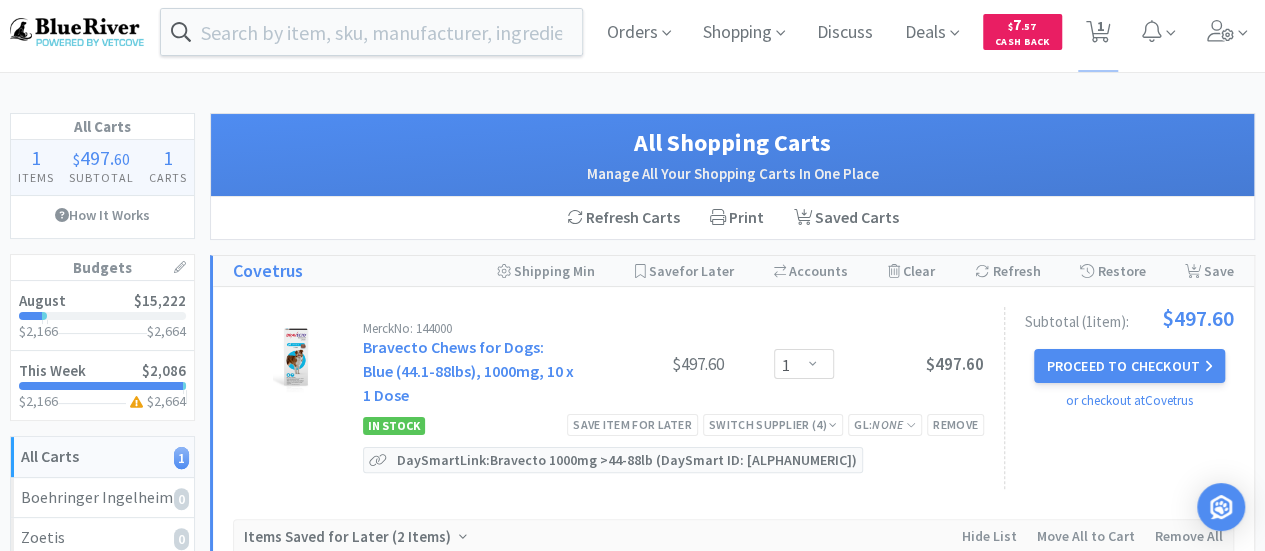 scroll, scrollTop: 0, scrollLeft: 0, axis: both 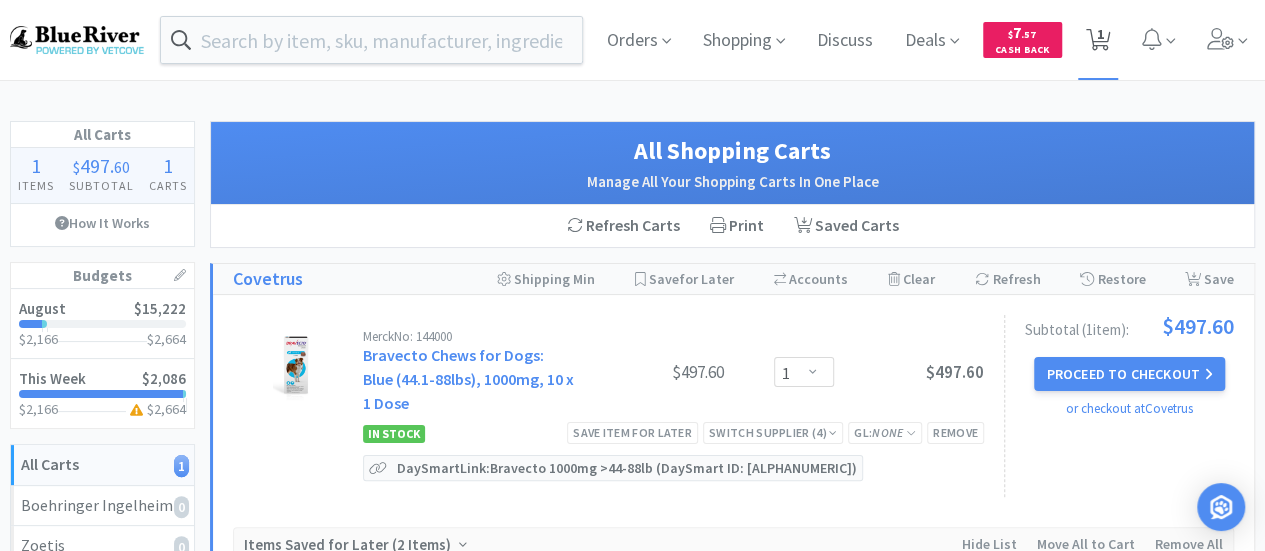 click on "1" at bounding box center (1100, 34) 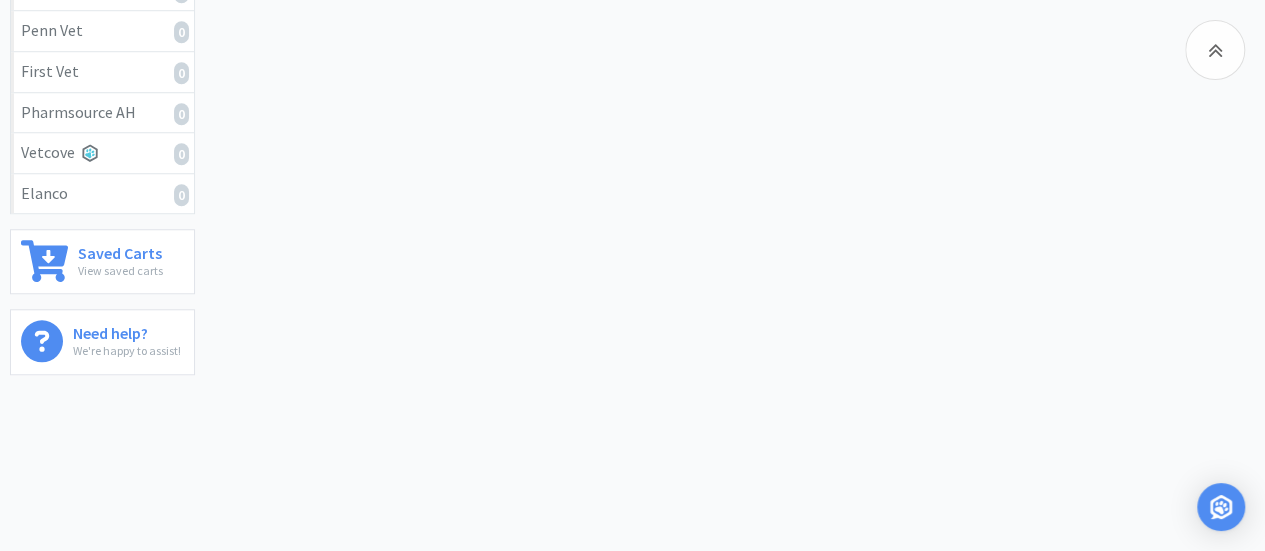 scroll, scrollTop: 0, scrollLeft: 0, axis: both 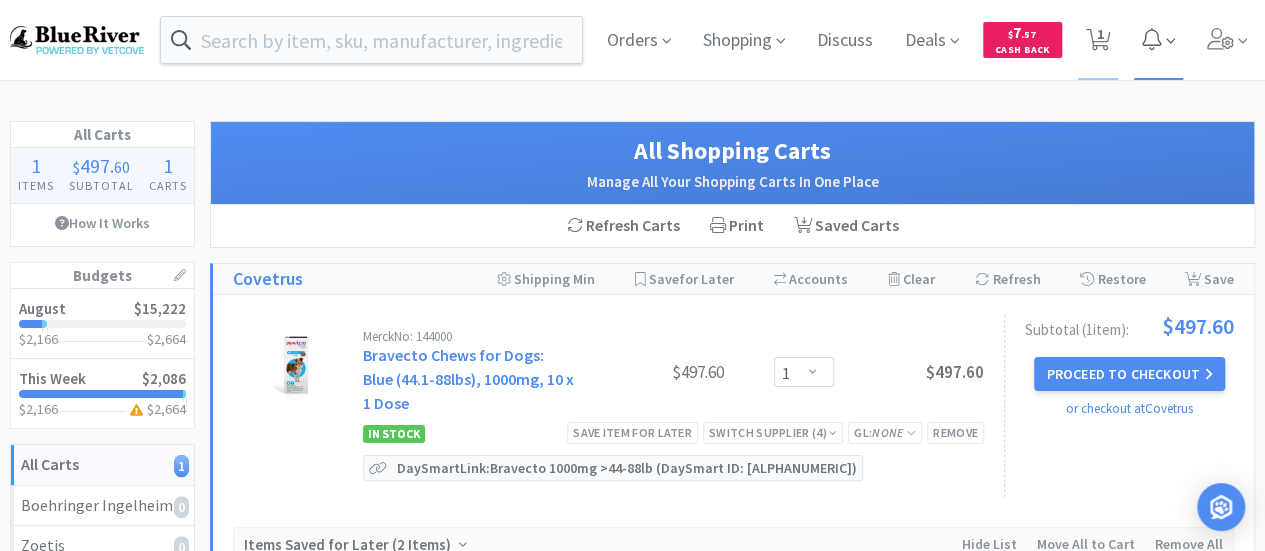 select on "1" 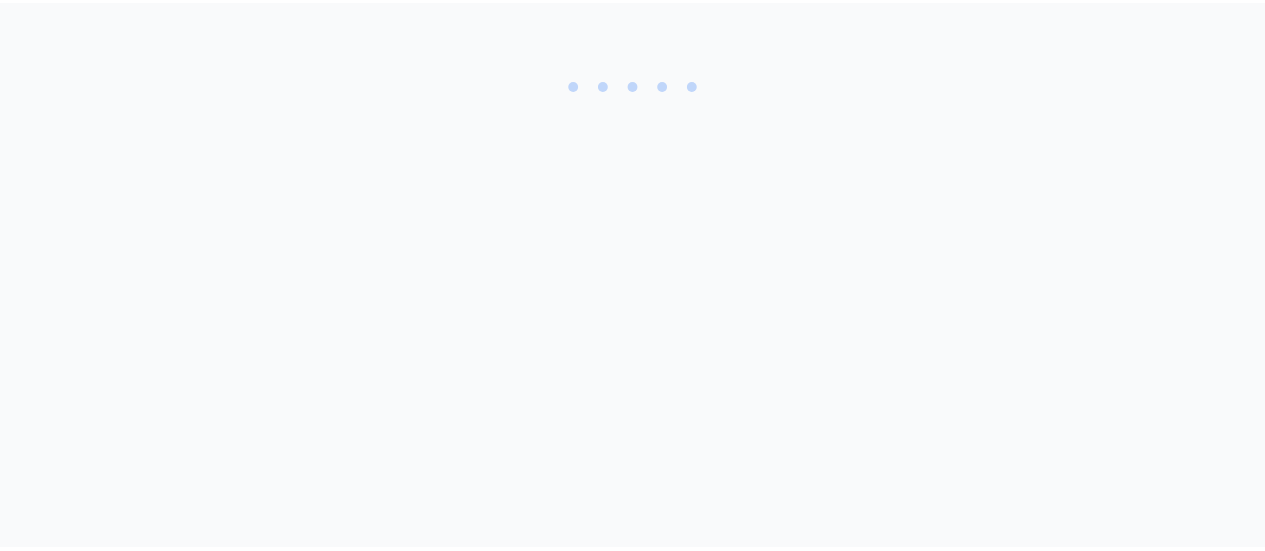 scroll, scrollTop: 0, scrollLeft: 0, axis: both 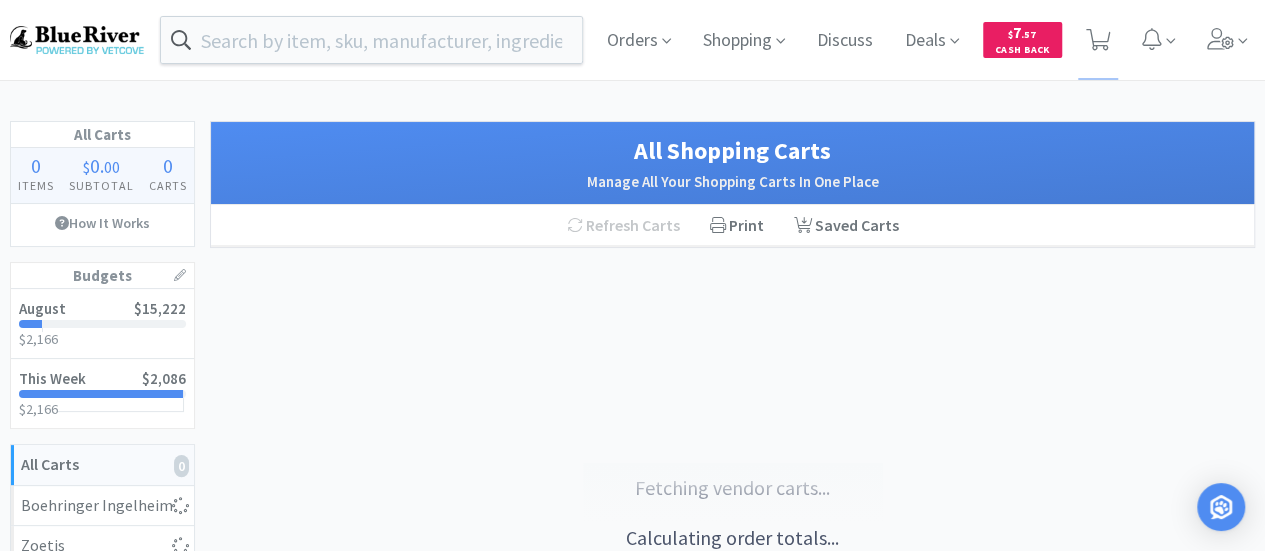 select on "1" 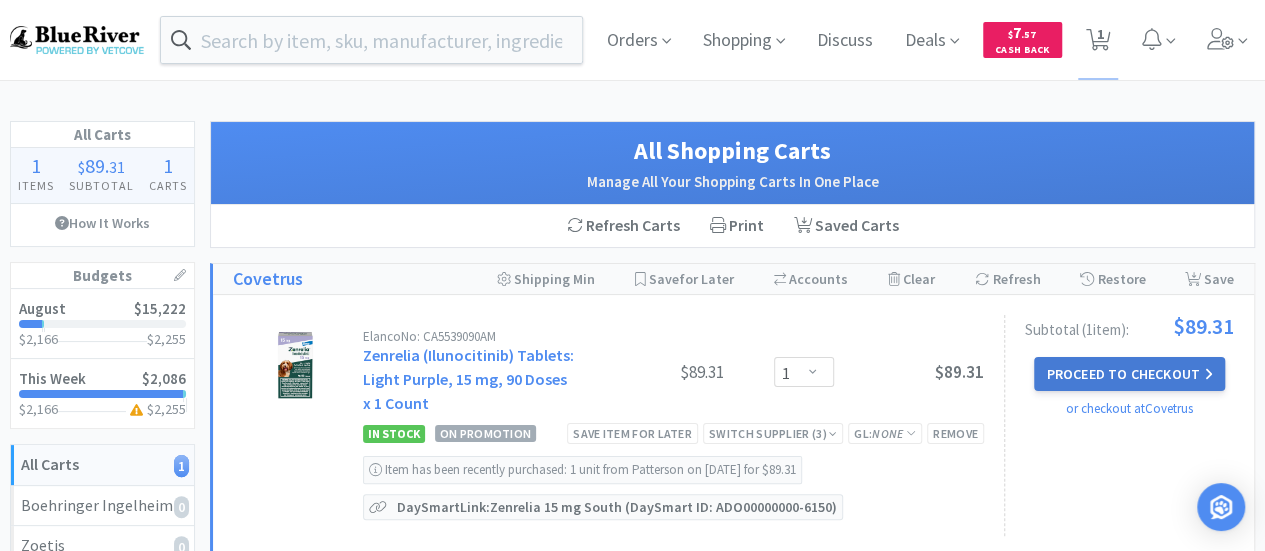 click on "Proceed to Checkout" at bounding box center (1129, 374) 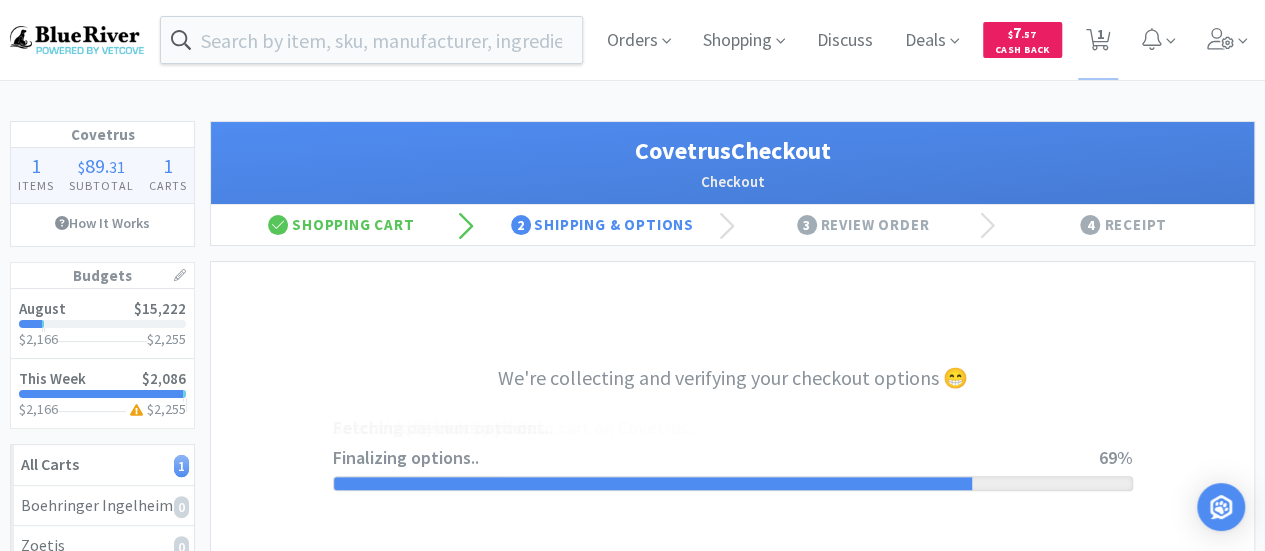 select on "ACCOUNT" 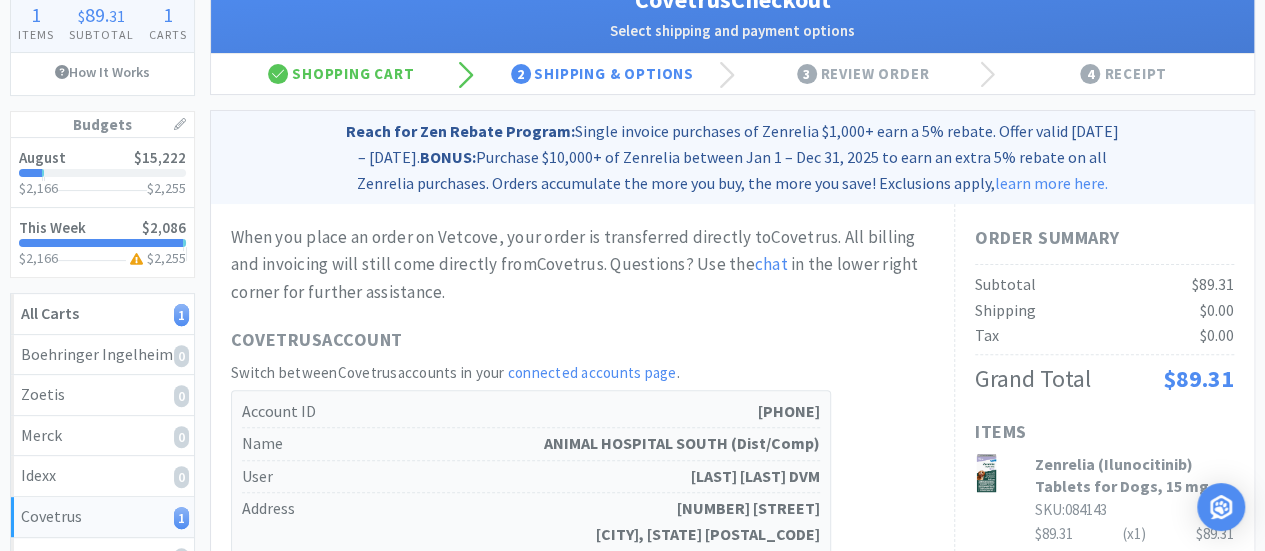 scroll, scrollTop: 0, scrollLeft: 0, axis: both 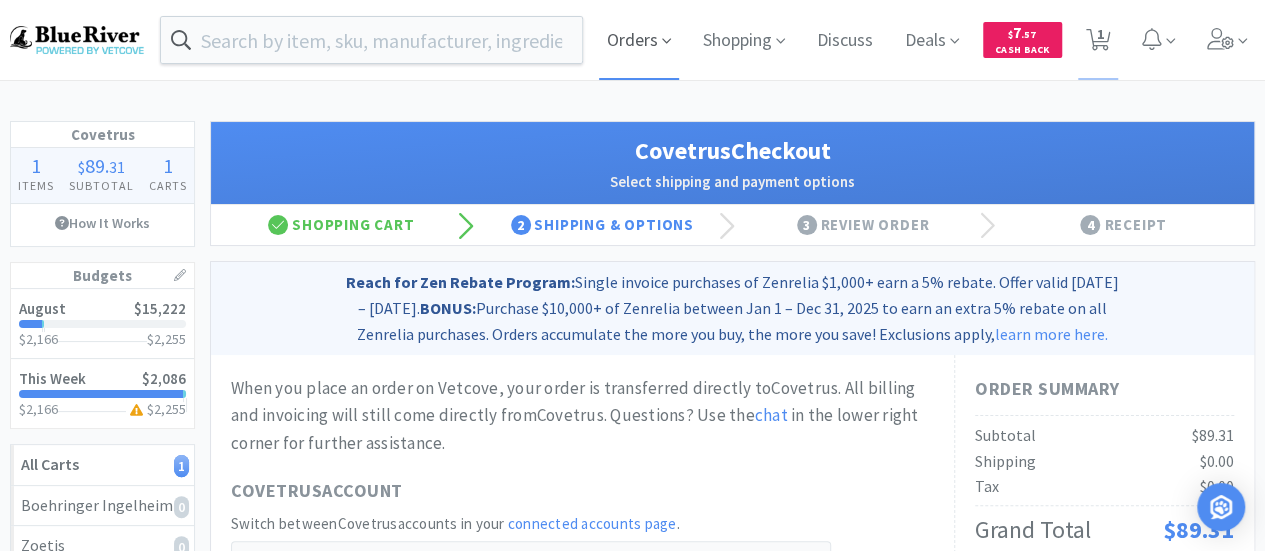 click on "Orders" at bounding box center (639, 40) 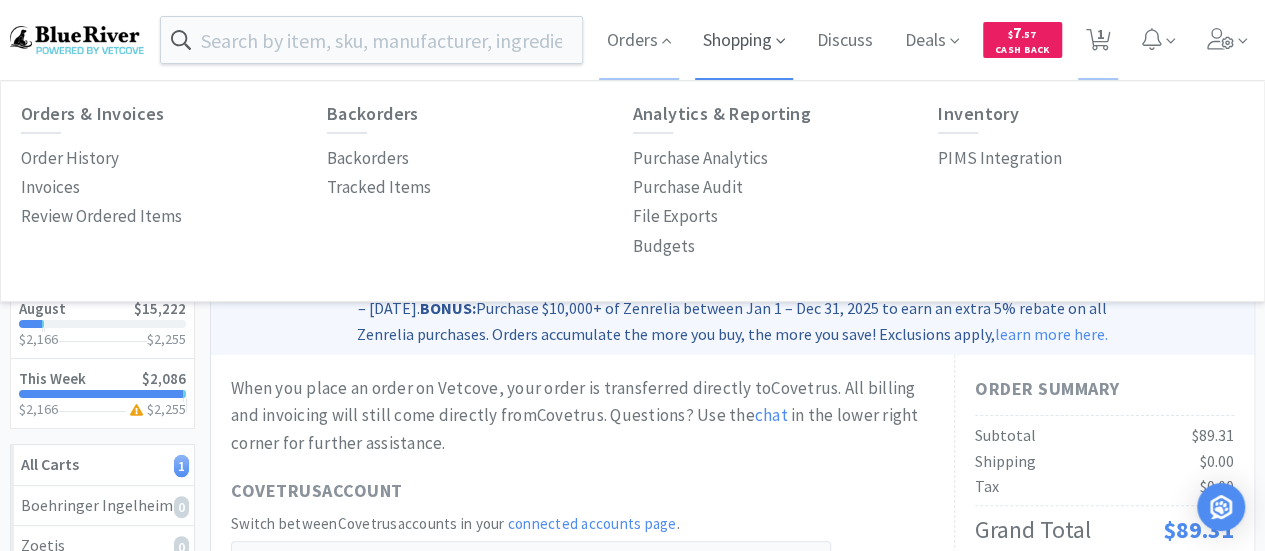 click on "Shopping" at bounding box center (744, 40) 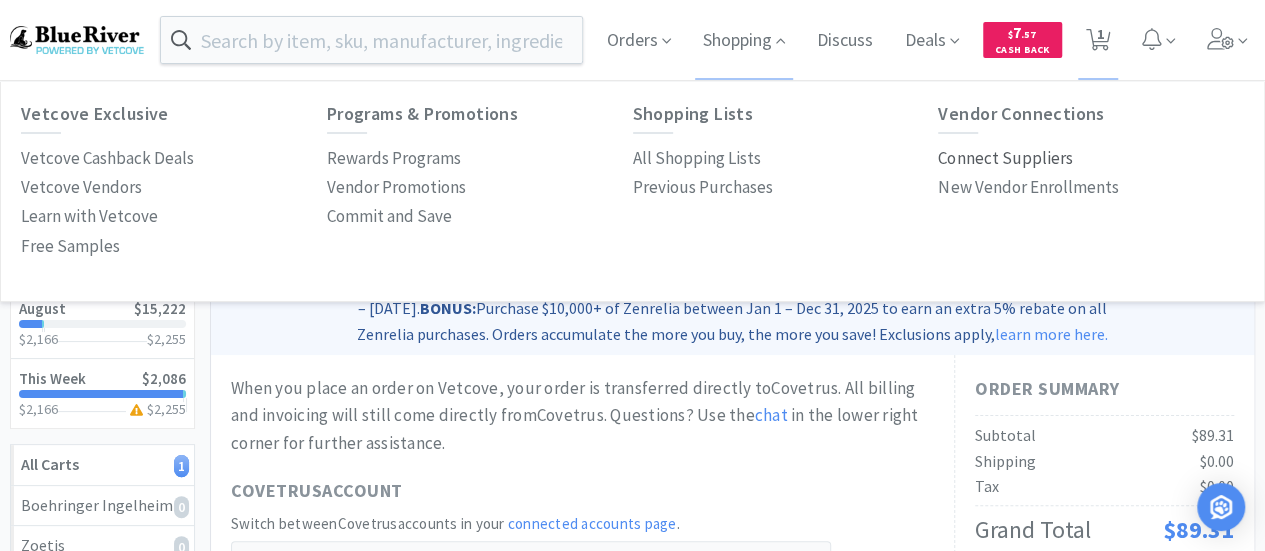 click on "Connect Suppliers" at bounding box center [1005, 158] 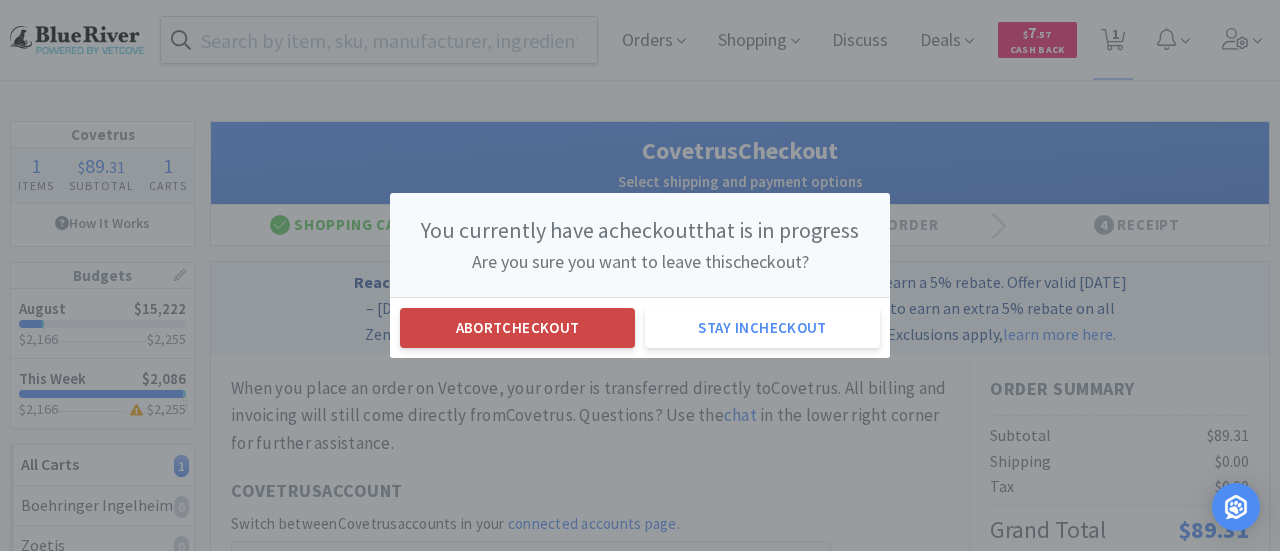 click on "Abort  checkout" at bounding box center [517, 328] 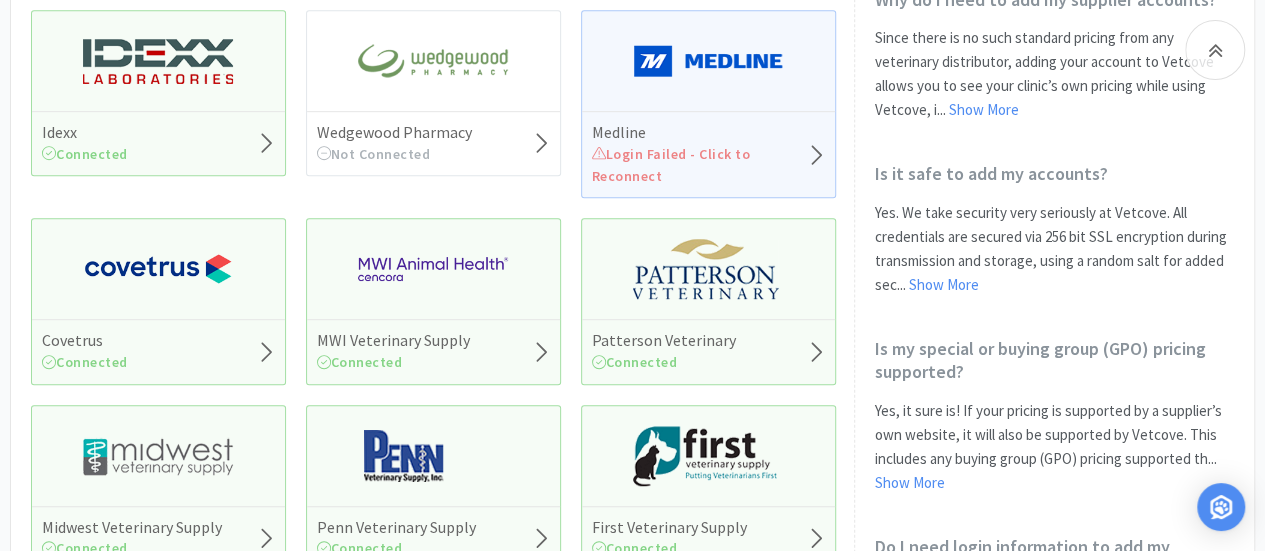 scroll, scrollTop: 539, scrollLeft: 0, axis: vertical 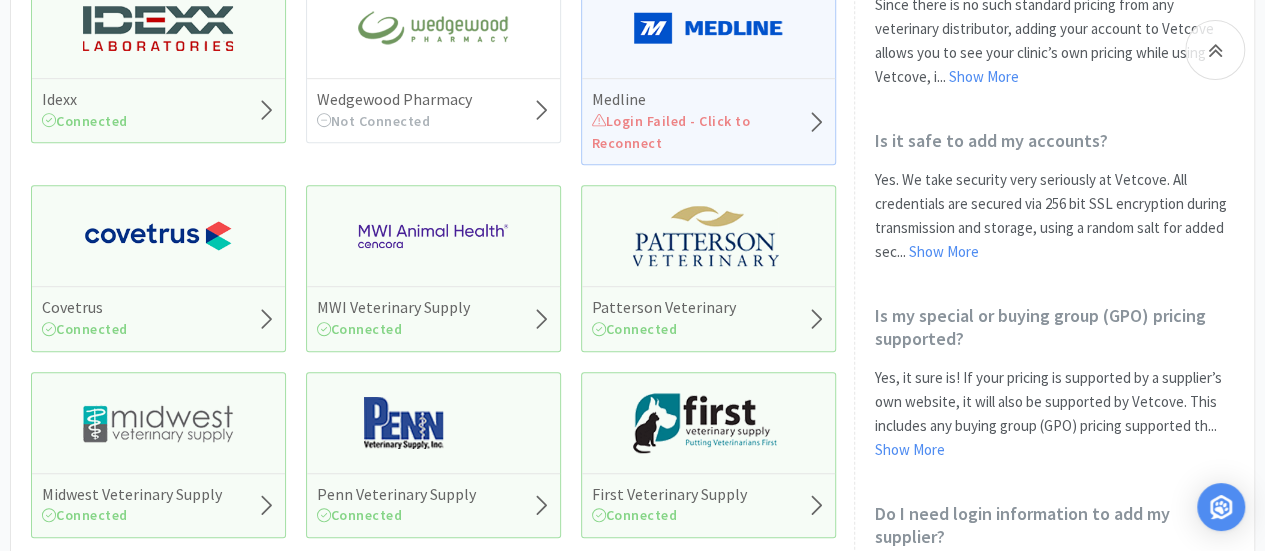 click 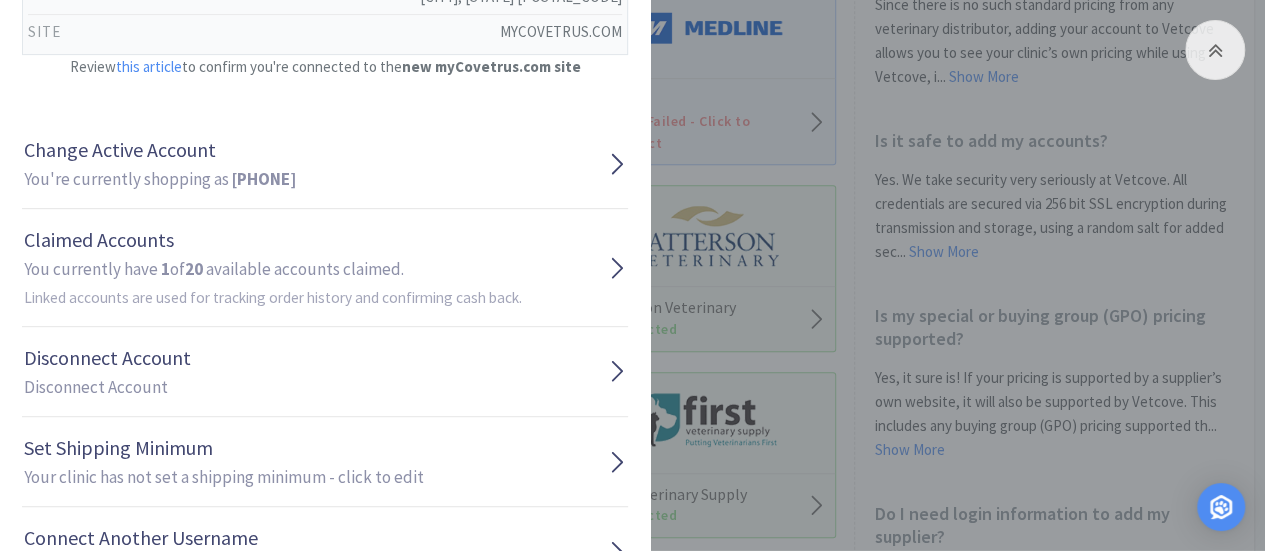 scroll, scrollTop: 375, scrollLeft: 0, axis: vertical 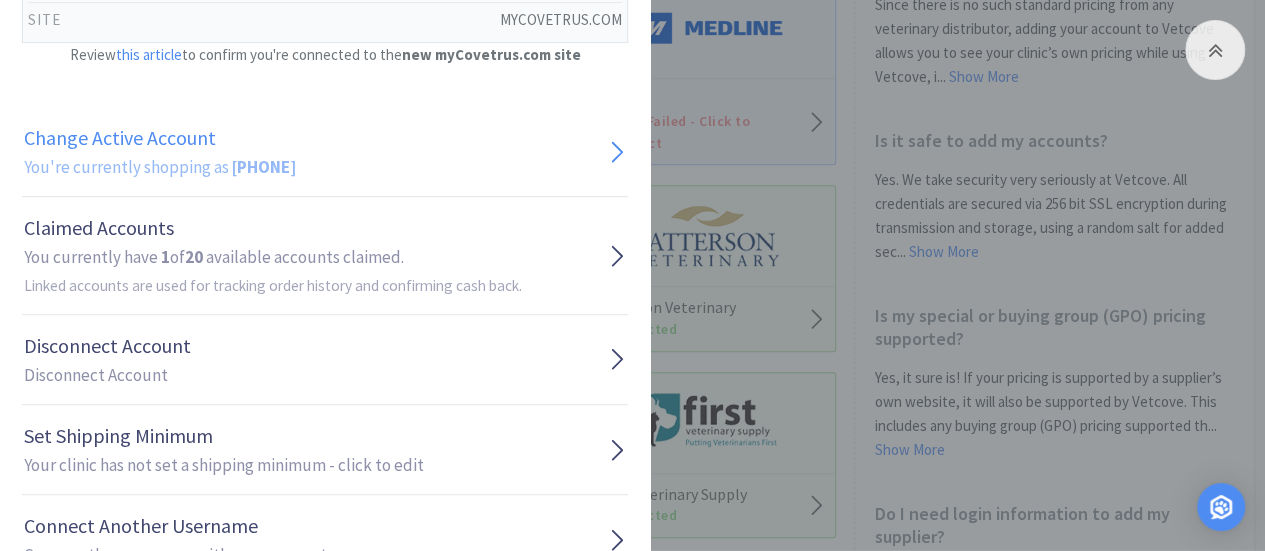click on "Change Active Account You're currently shopping as    [ACCOUNT_NUMBER]" at bounding box center (325, 152) 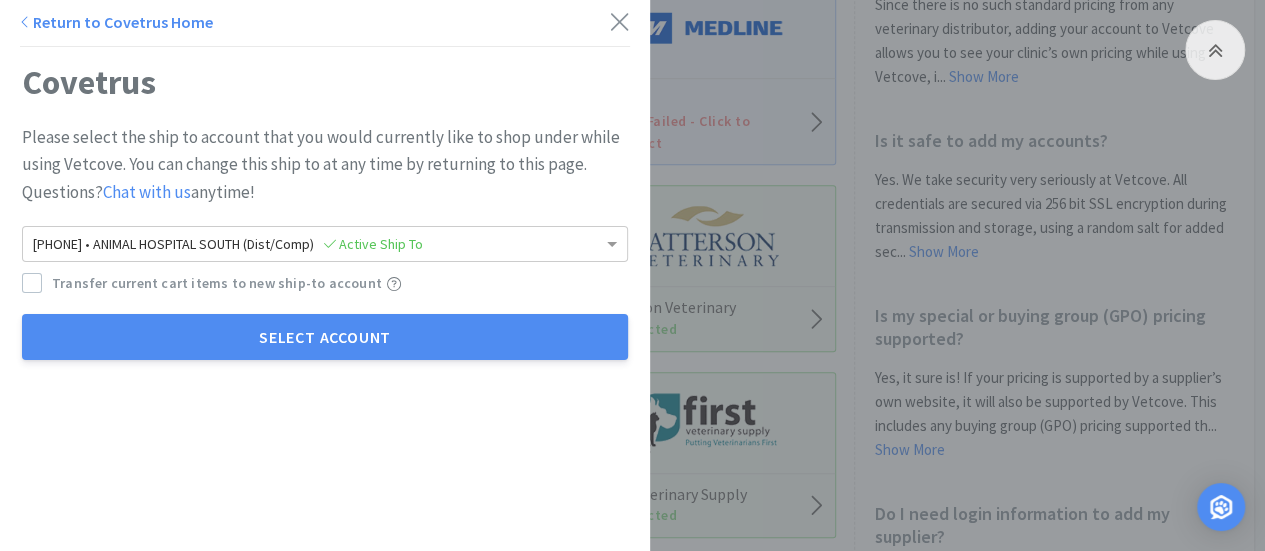 scroll, scrollTop: 0, scrollLeft: 0, axis: both 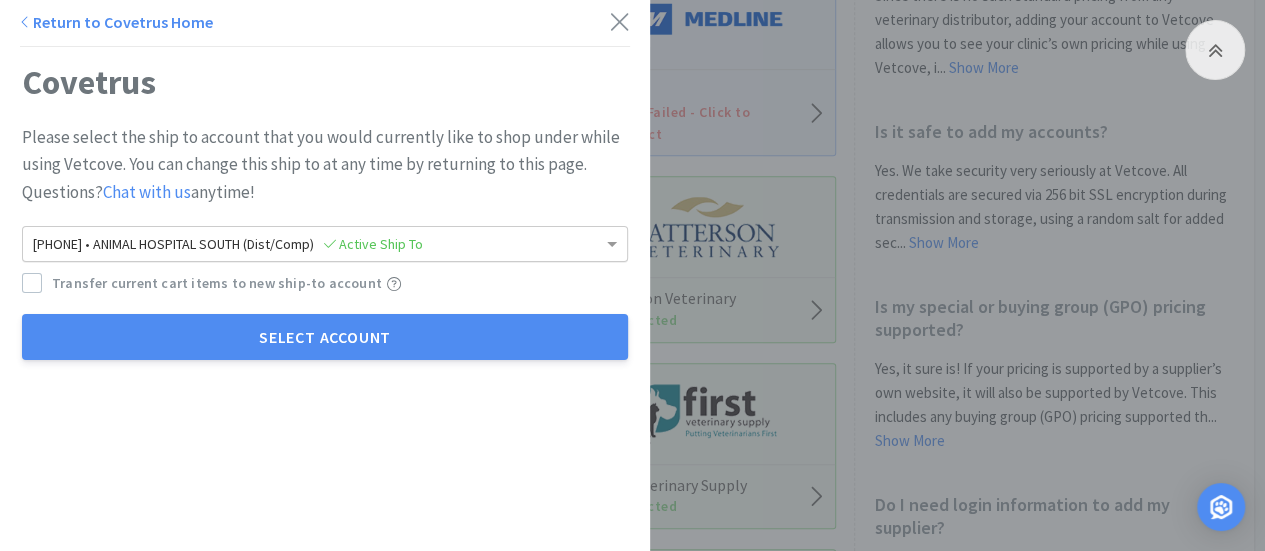 click on "[PHONE]    •    ANIMAL HOSPITAL SOUTH (Dist/Comp)     Active Ship To" at bounding box center [325, 244] 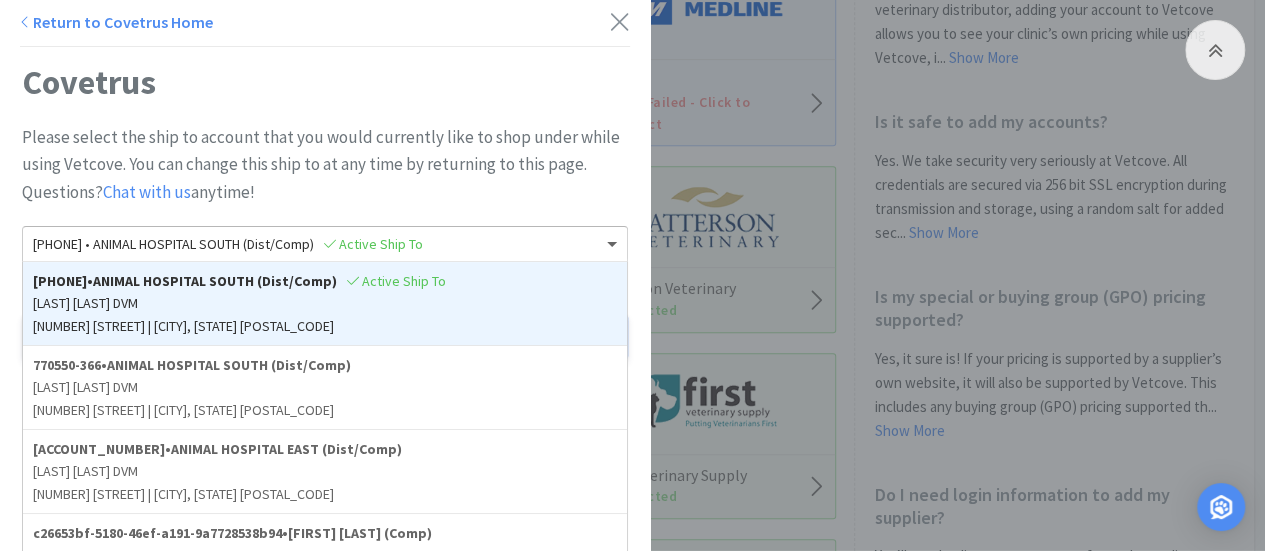 scroll, scrollTop: 567, scrollLeft: 0, axis: vertical 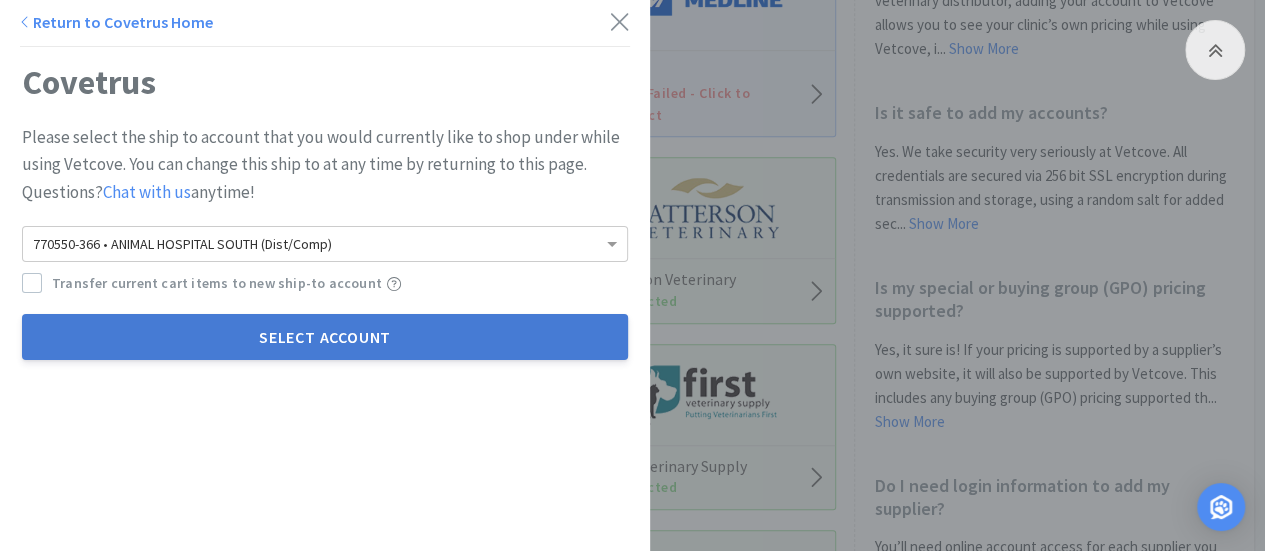 click on "Select Account" at bounding box center (325, 337) 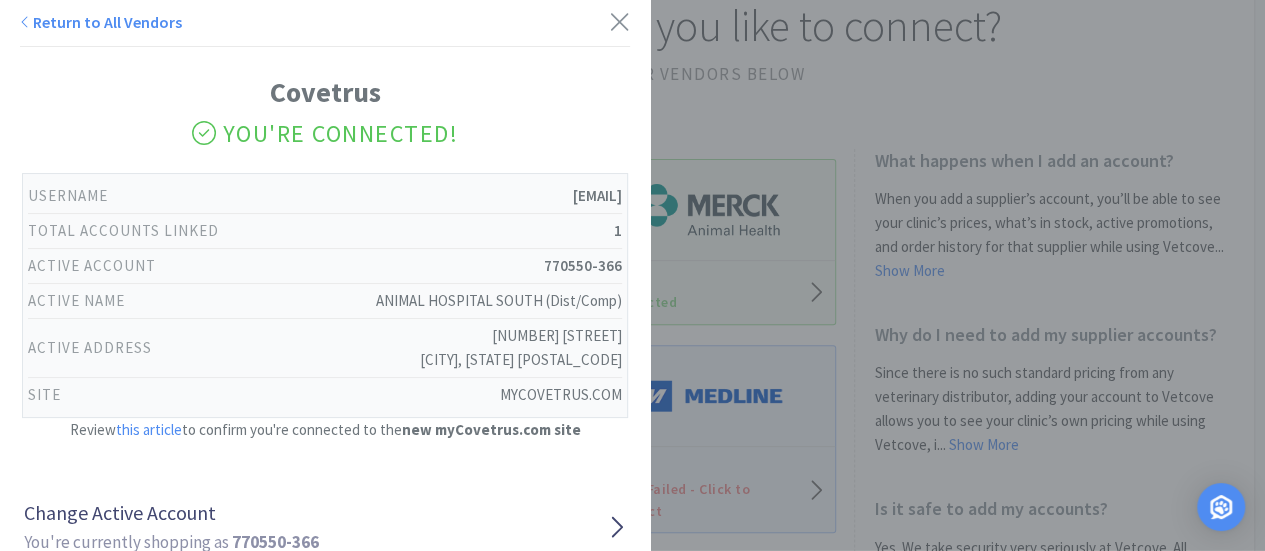 scroll, scrollTop: 168, scrollLeft: 0, axis: vertical 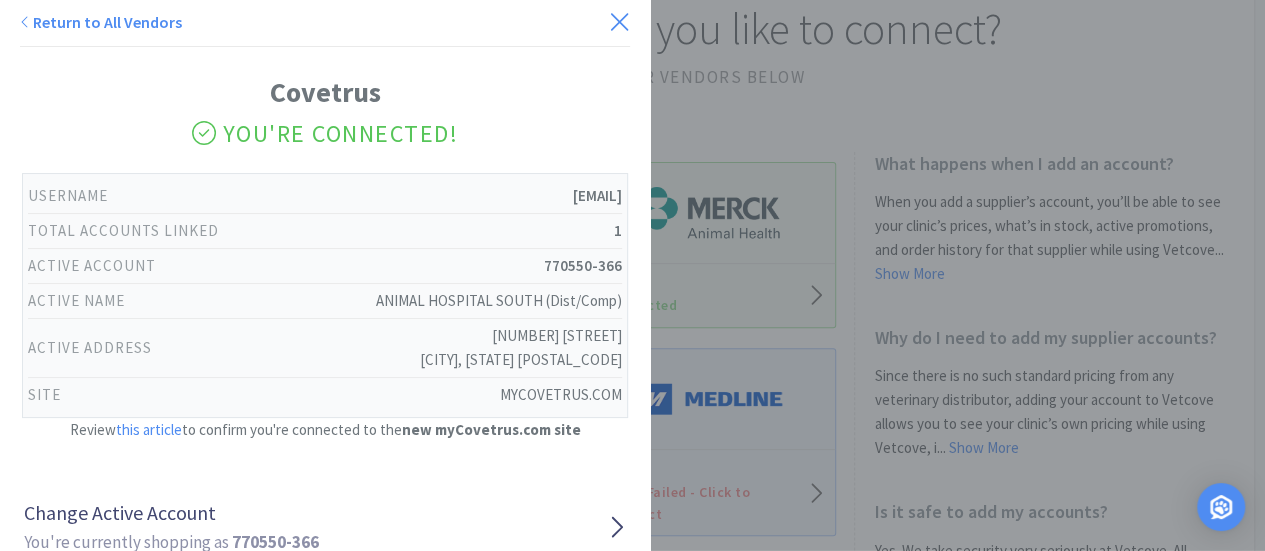 click 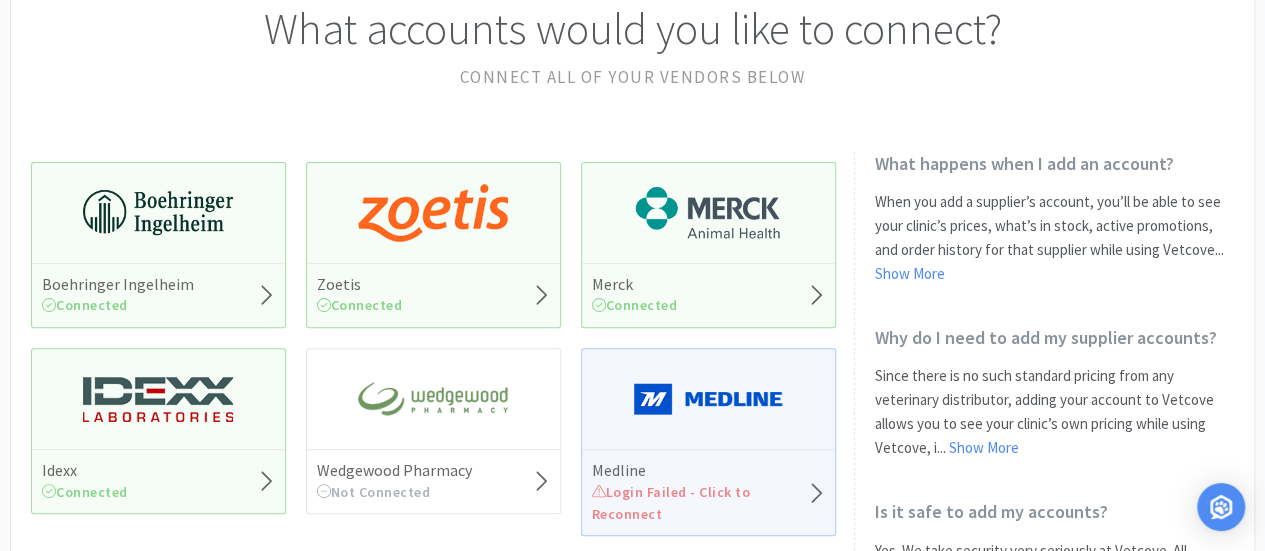 scroll, scrollTop: 0, scrollLeft: 0, axis: both 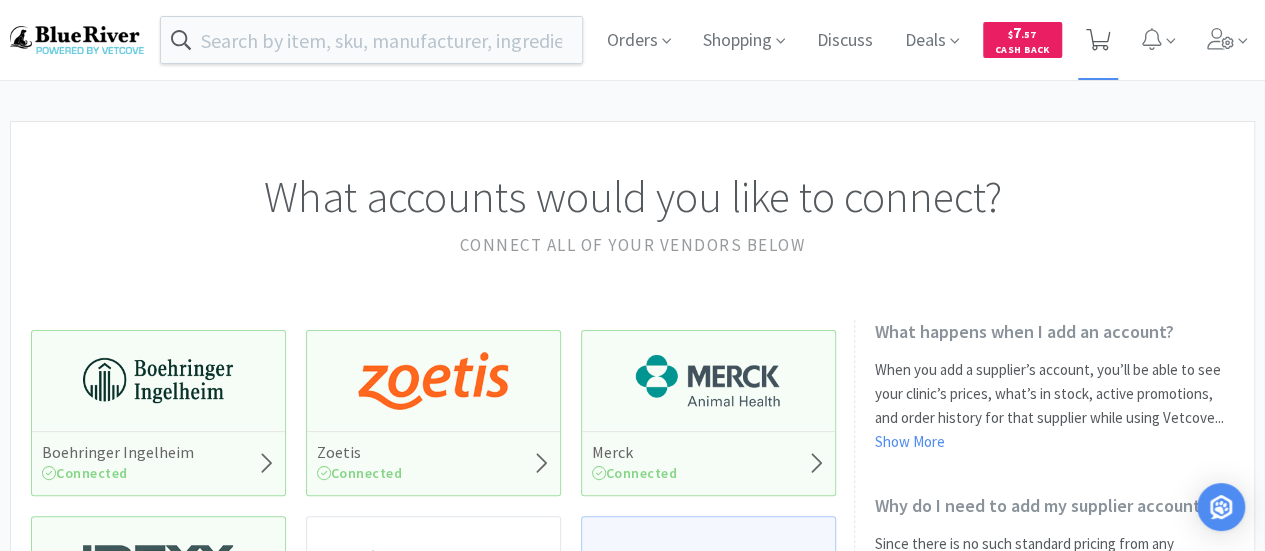 click 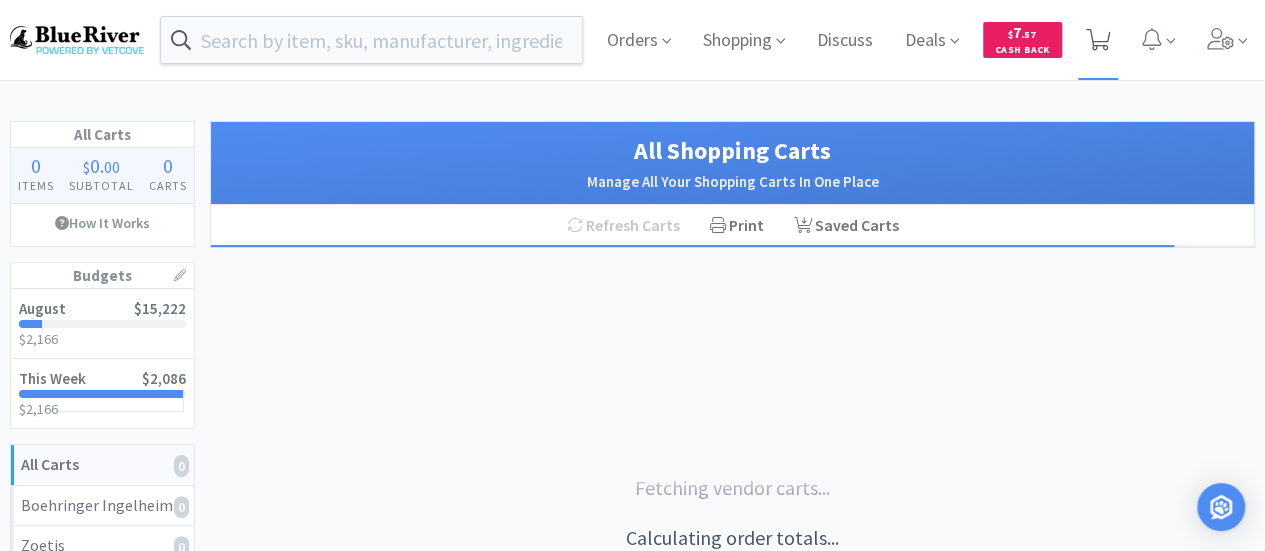 select on "1" 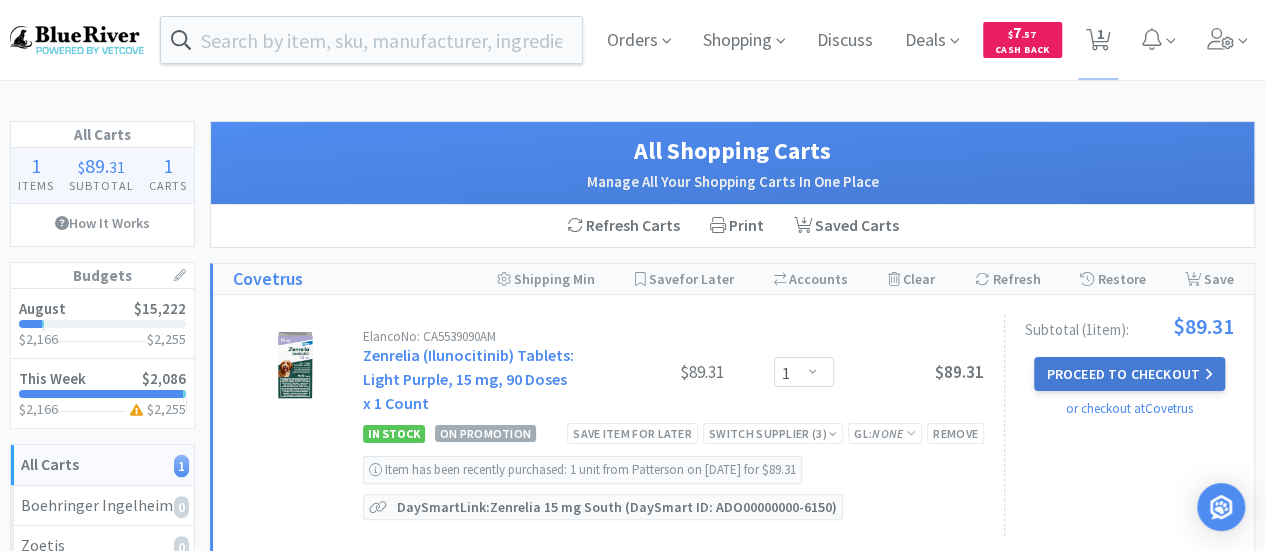 click on "Proceed to Checkout" at bounding box center [1129, 374] 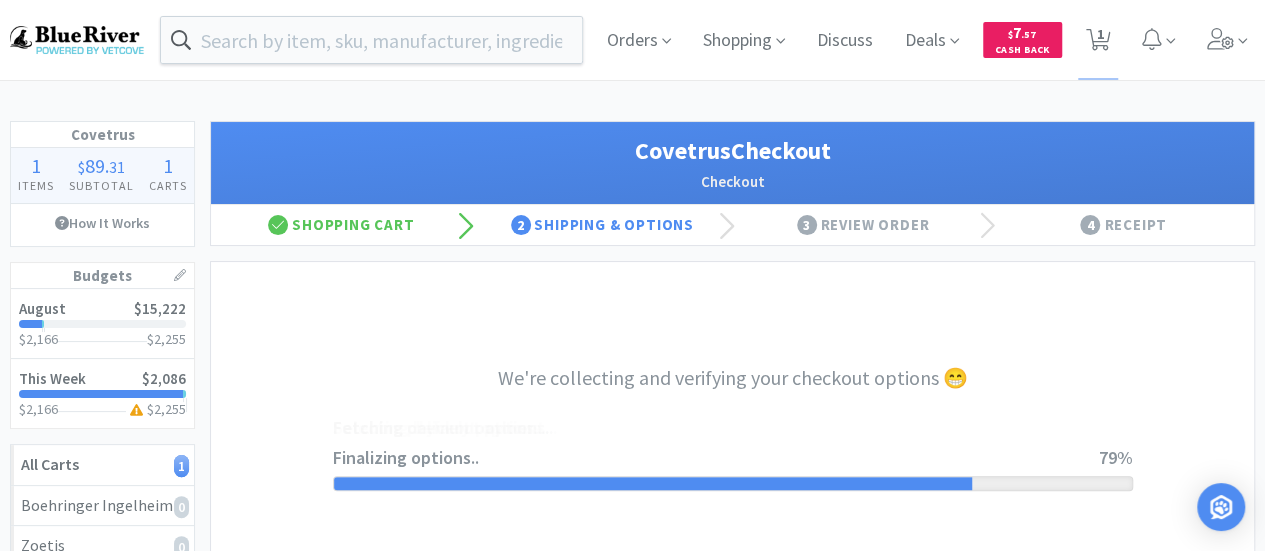 select on "ACCOUNT" 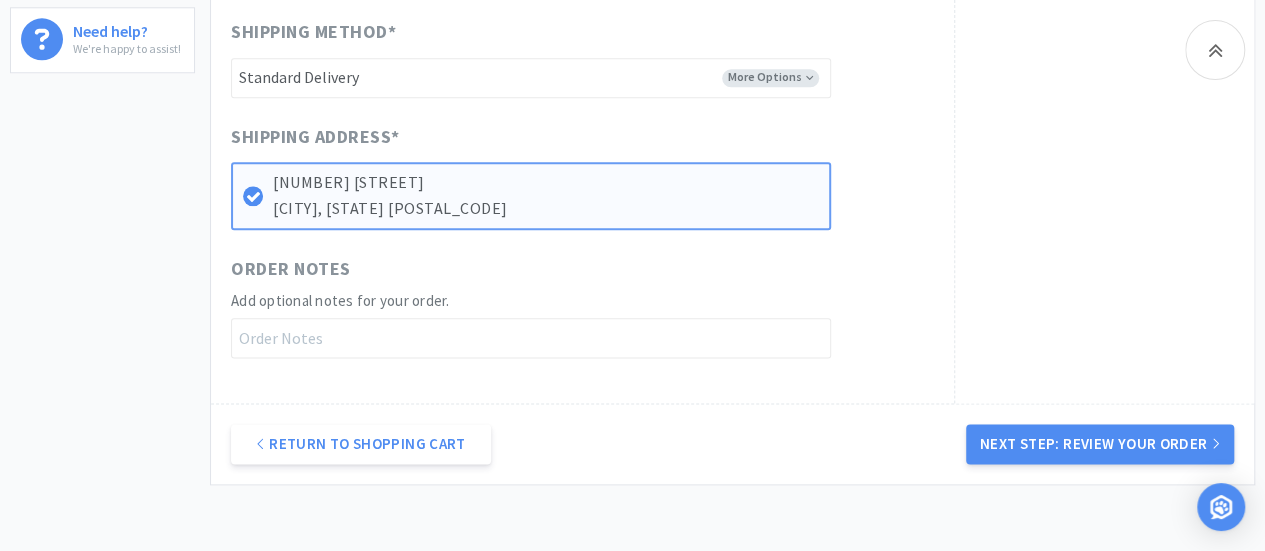scroll, scrollTop: 1102, scrollLeft: 0, axis: vertical 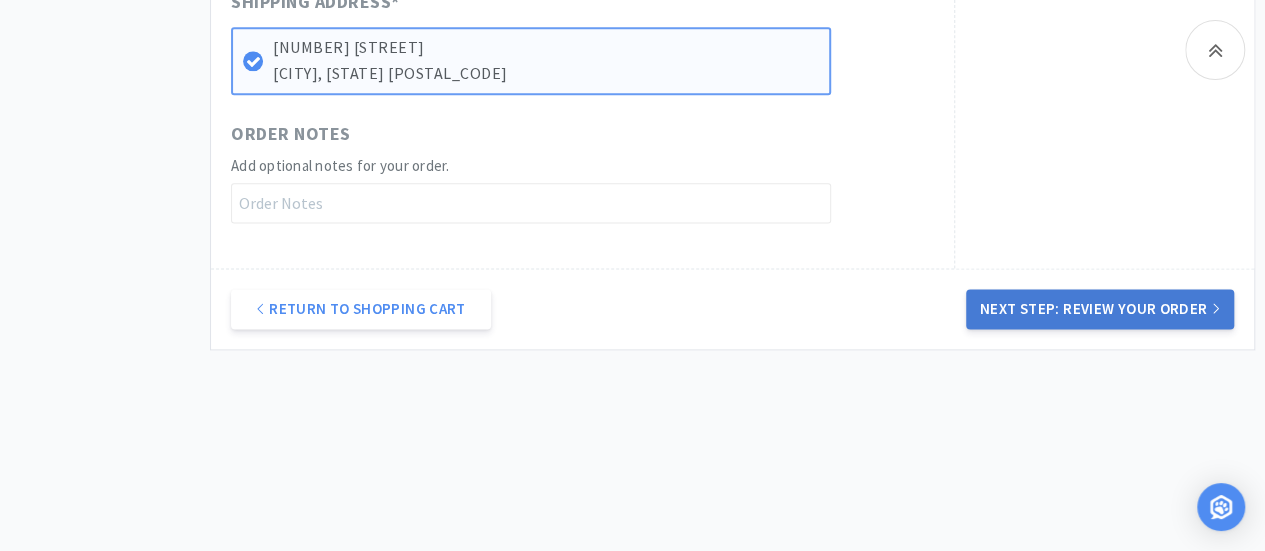 click on "Next Step: Review Your Order" at bounding box center [1100, 309] 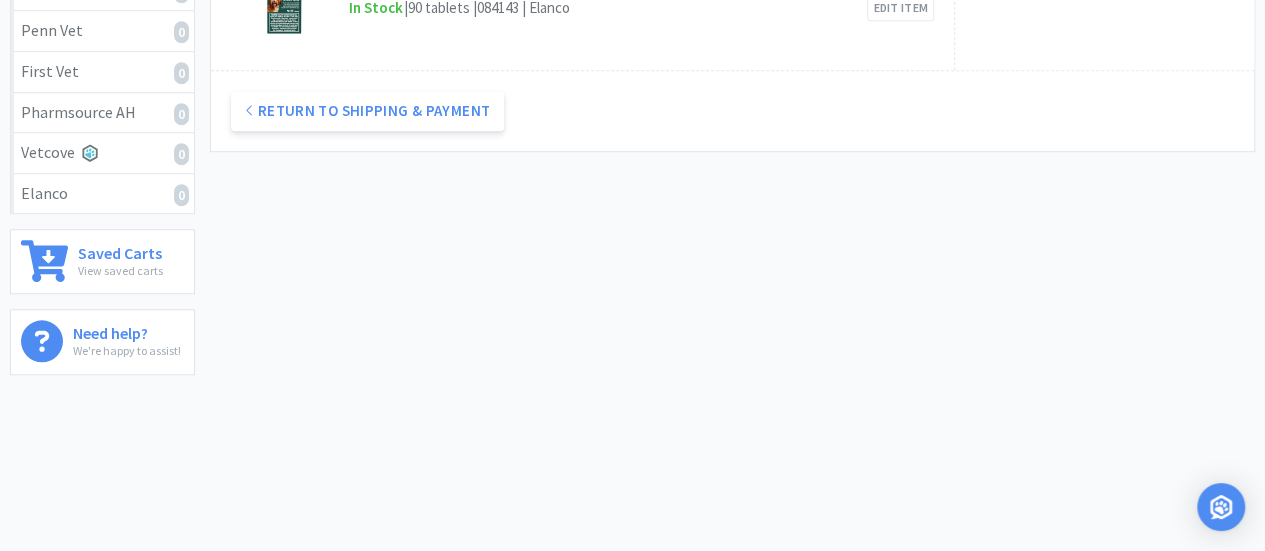 scroll, scrollTop: 0, scrollLeft: 0, axis: both 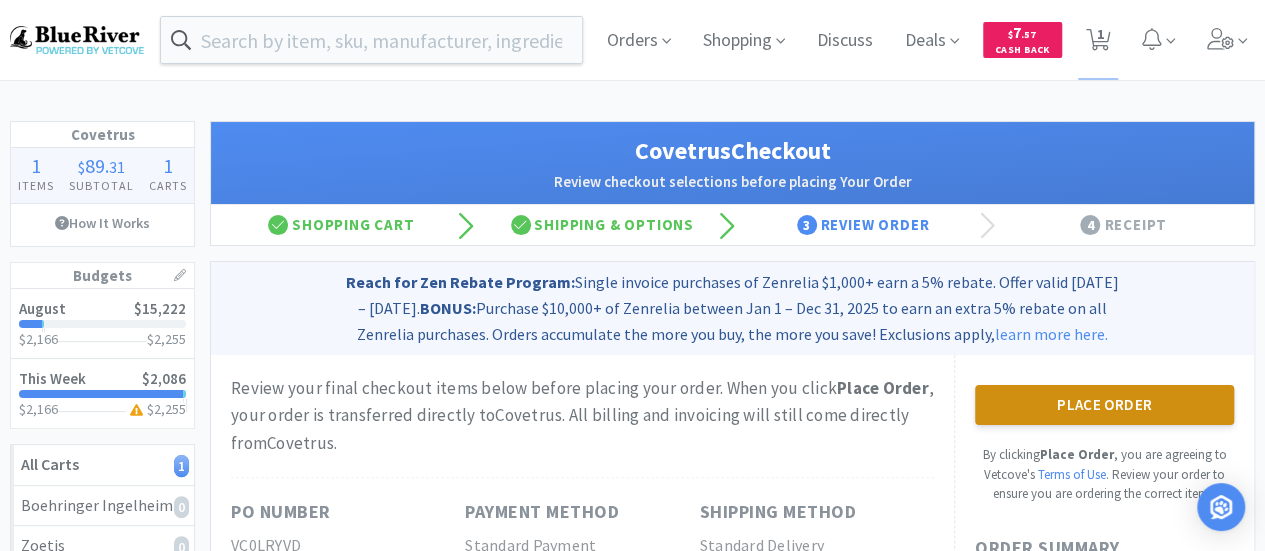 click on "Place Order" at bounding box center (1104, 405) 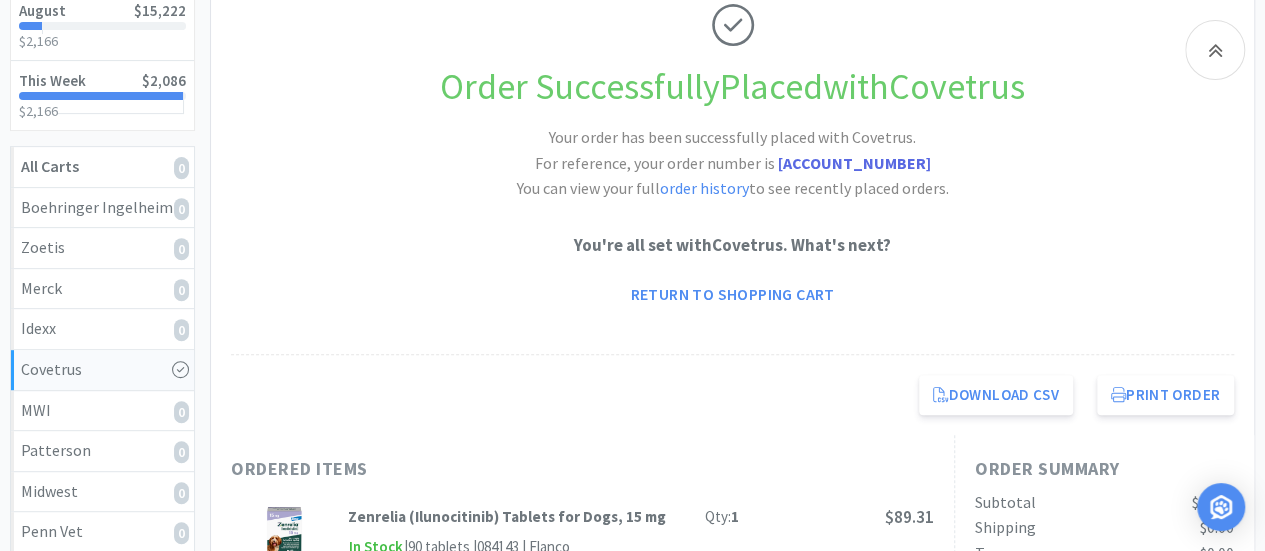 scroll, scrollTop: 300, scrollLeft: 0, axis: vertical 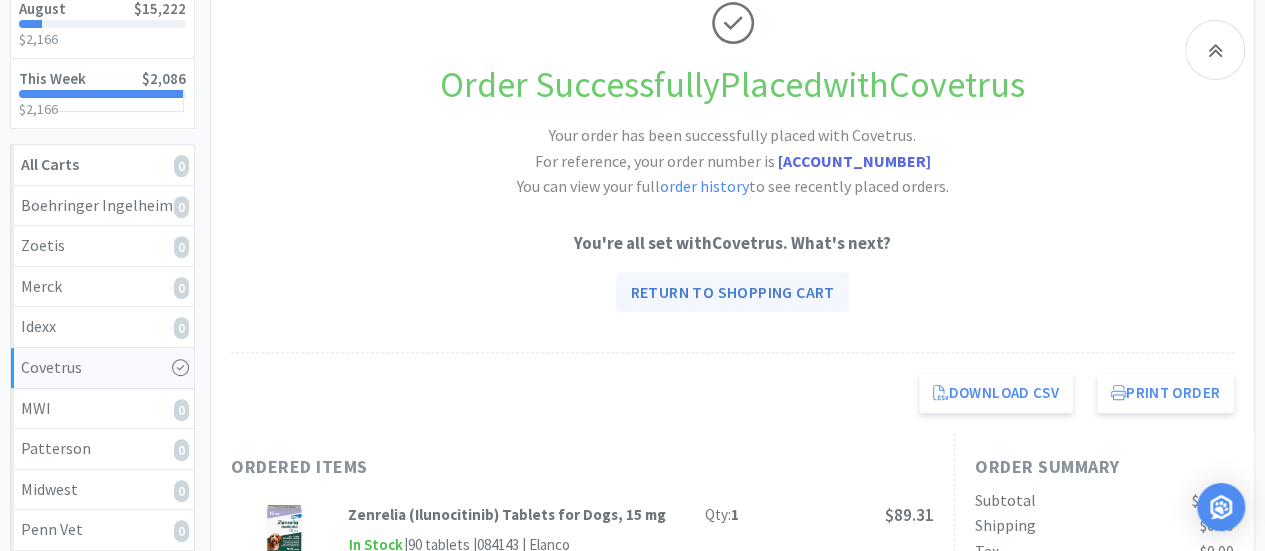 click on "Return to Shopping Cart" at bounding box center [732, 292] 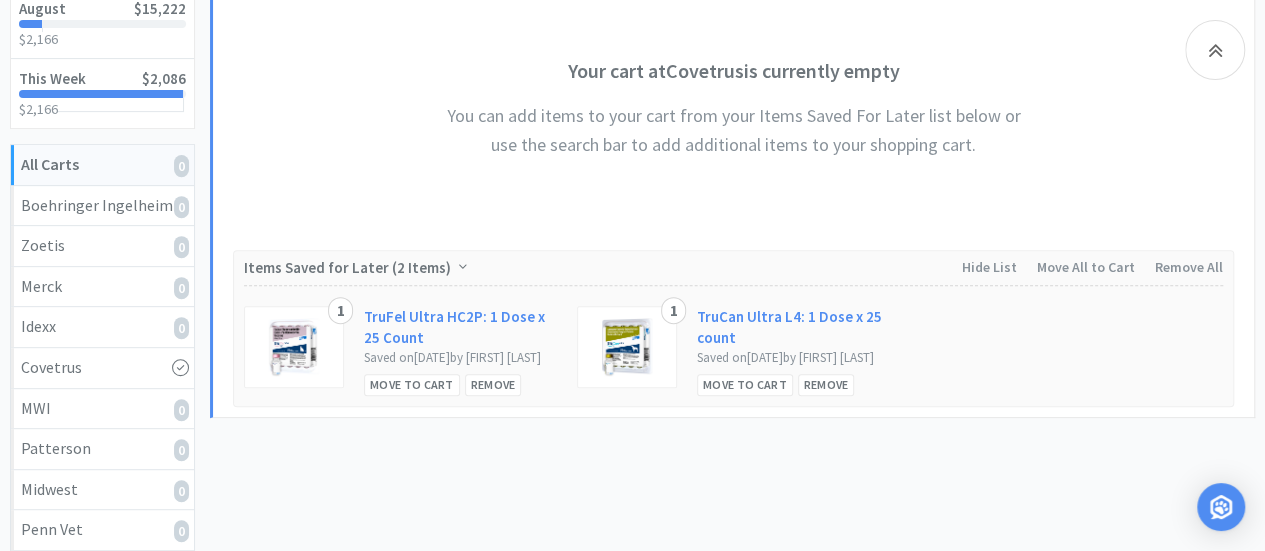 scroll, scrollTop: 0, scrollLeft: 0, axis: both 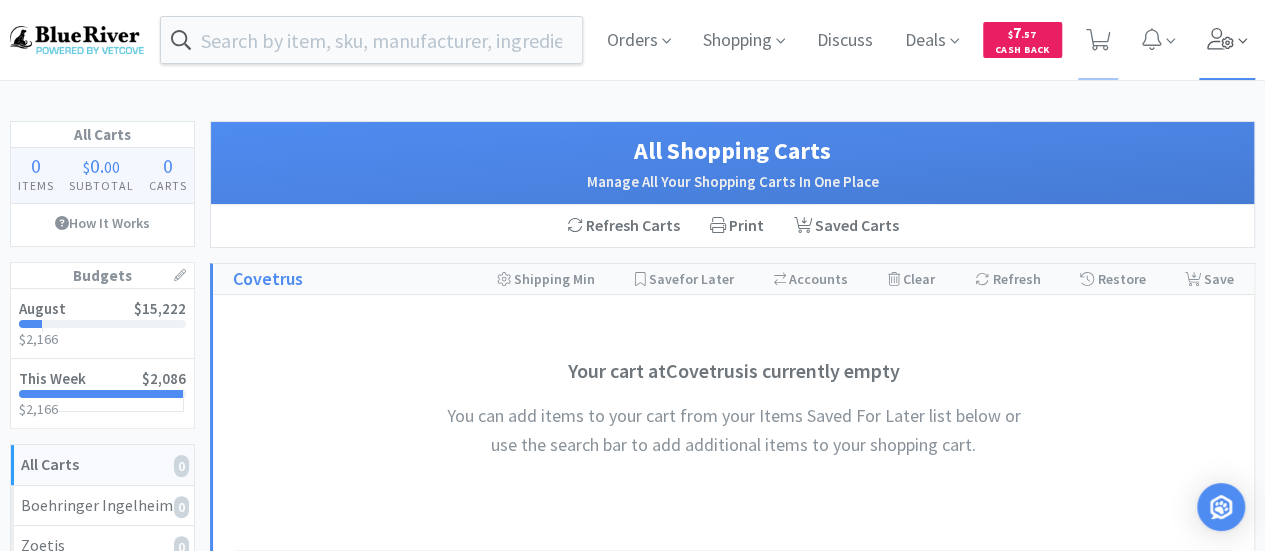 click 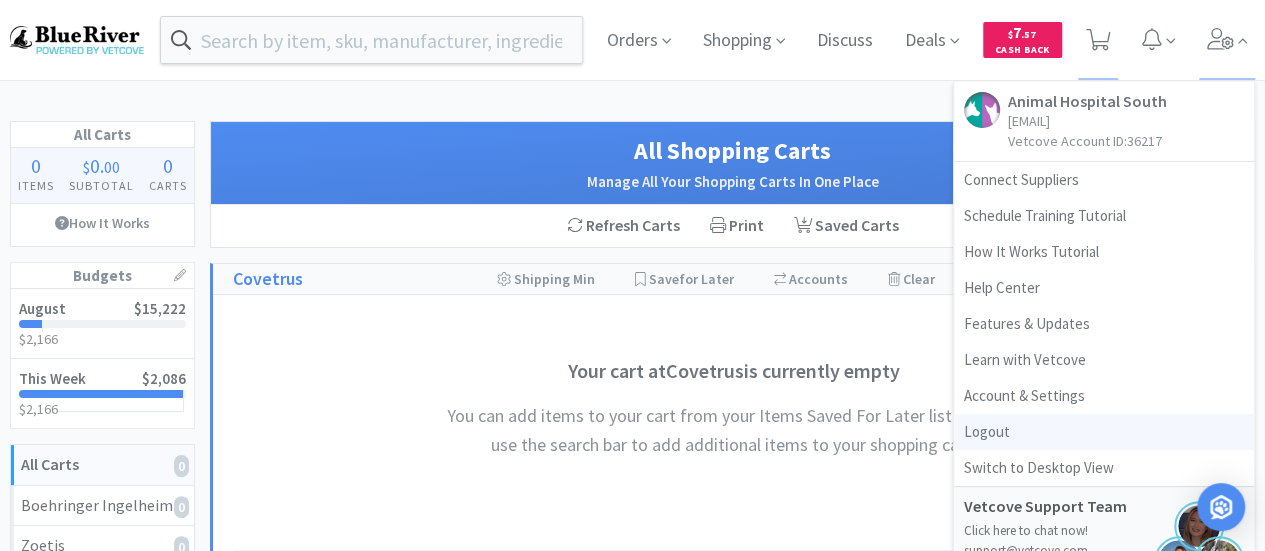 click on "Logout" at bounding box center (1104, 432) 